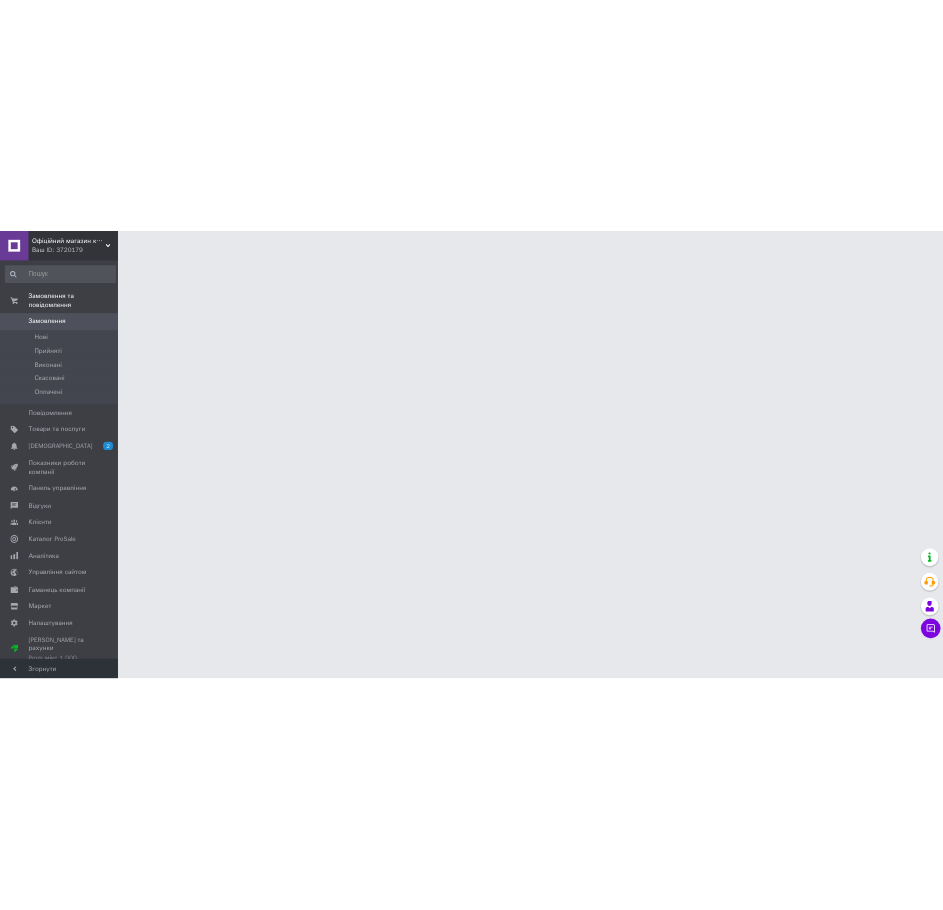 scroll, scrollTop: 0, scrollLeft: 0, axis: both 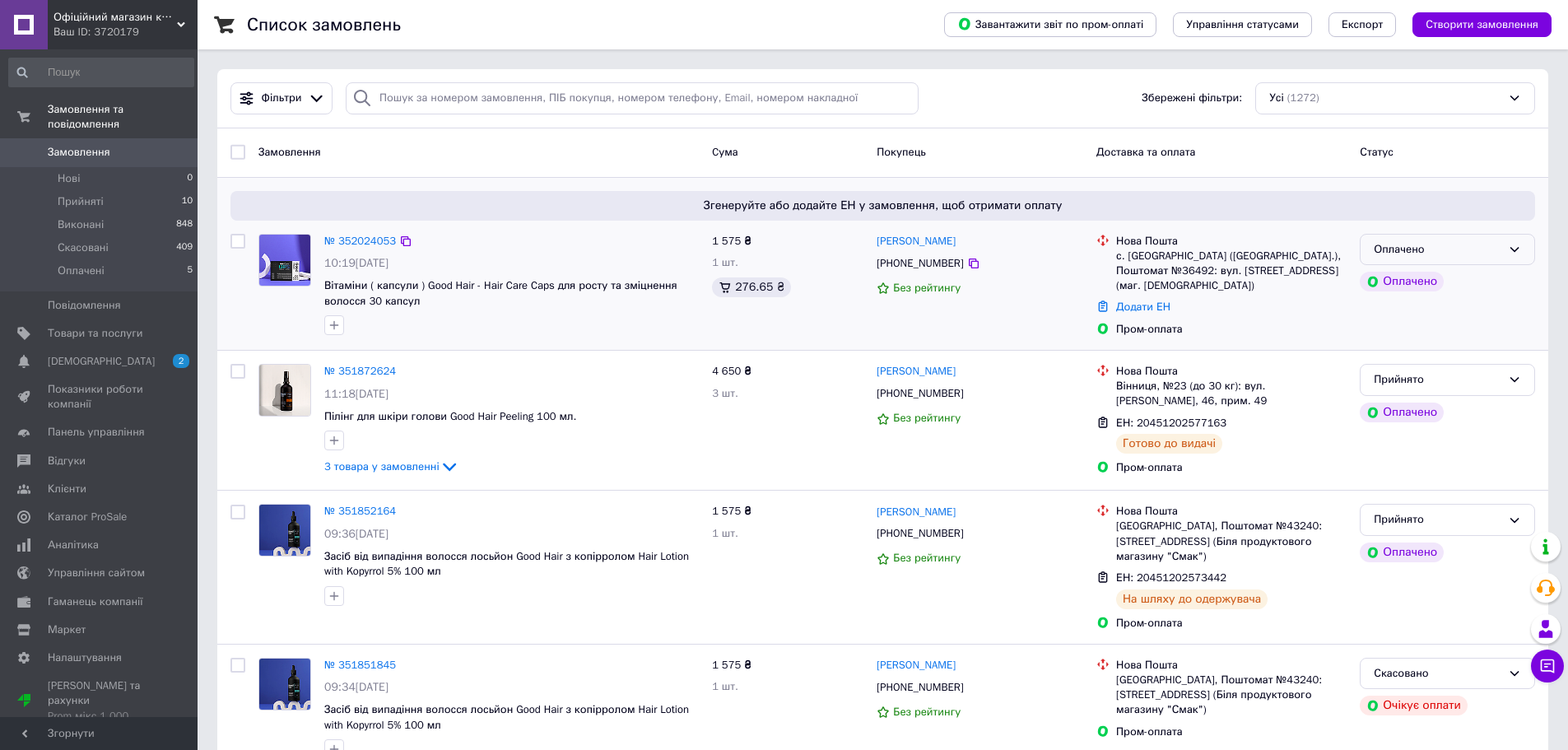 click on "Оплачено" at bounding box center (1437, 249) 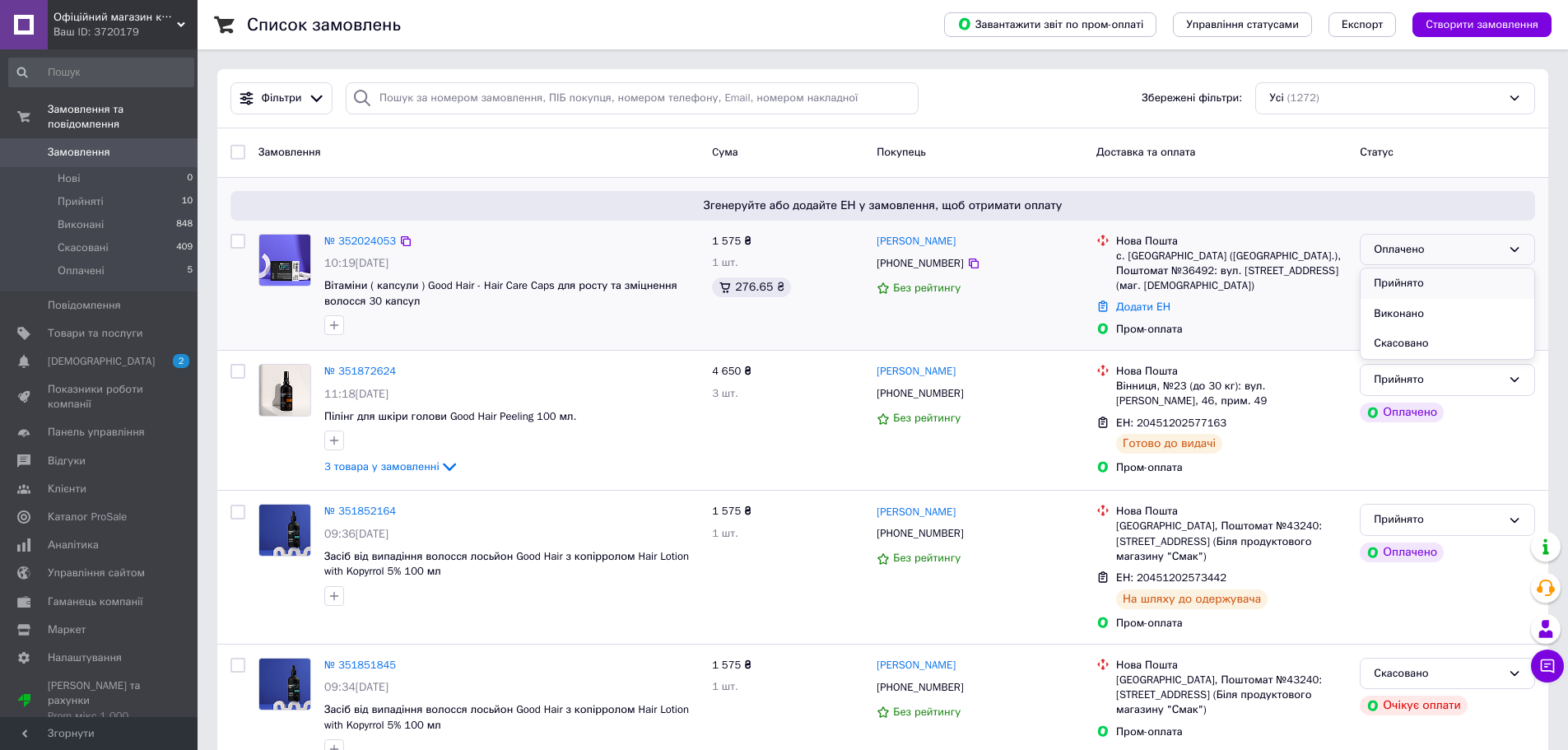 click on "Прийнято" at bounding box center [1447, 283] 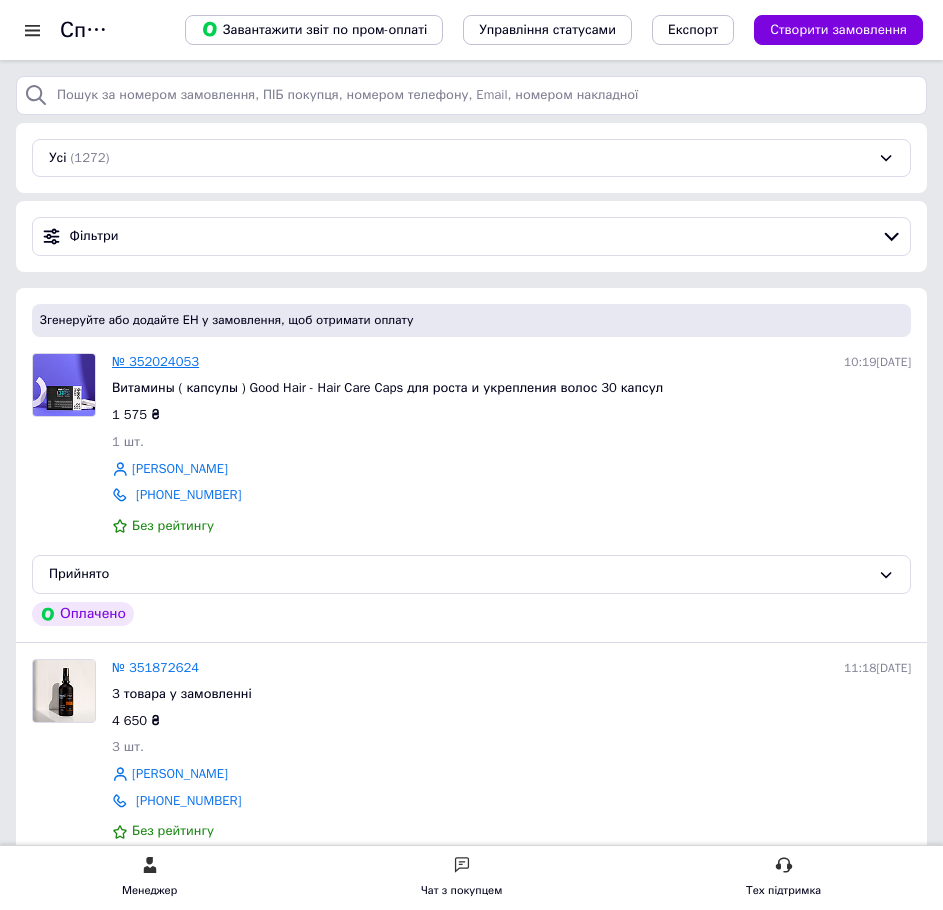 click on "№ 352024053" at bounding box center (155, 361) 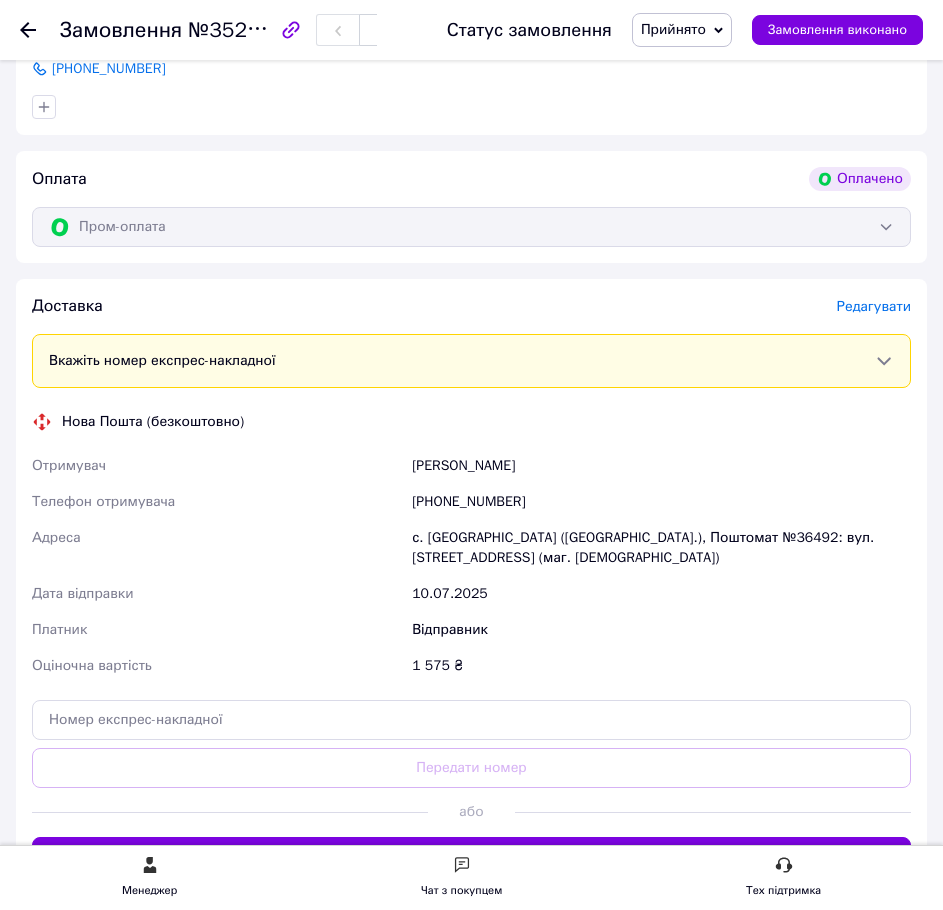 scroll, scrollTop: 1100, scrollLeft: 0, axis: vertical 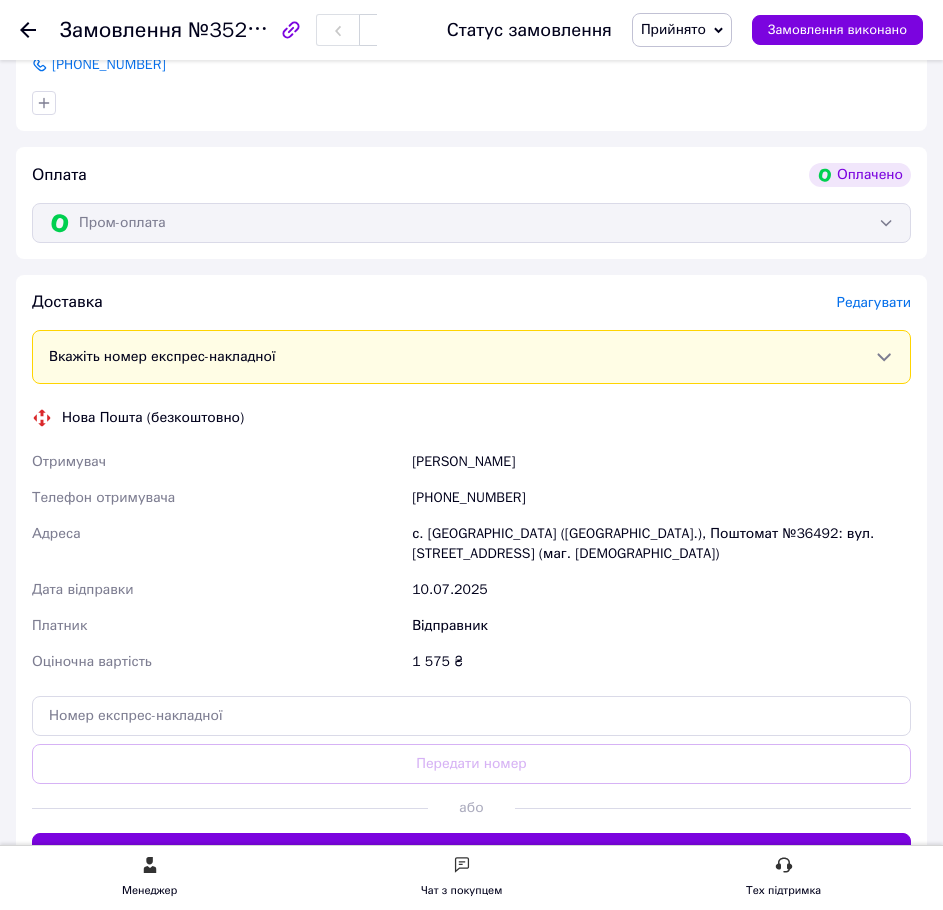 drag, startPoint x: 531, startPoint y: 461, endPoint x: 410, endPoint y: 464, distance: 121.037186 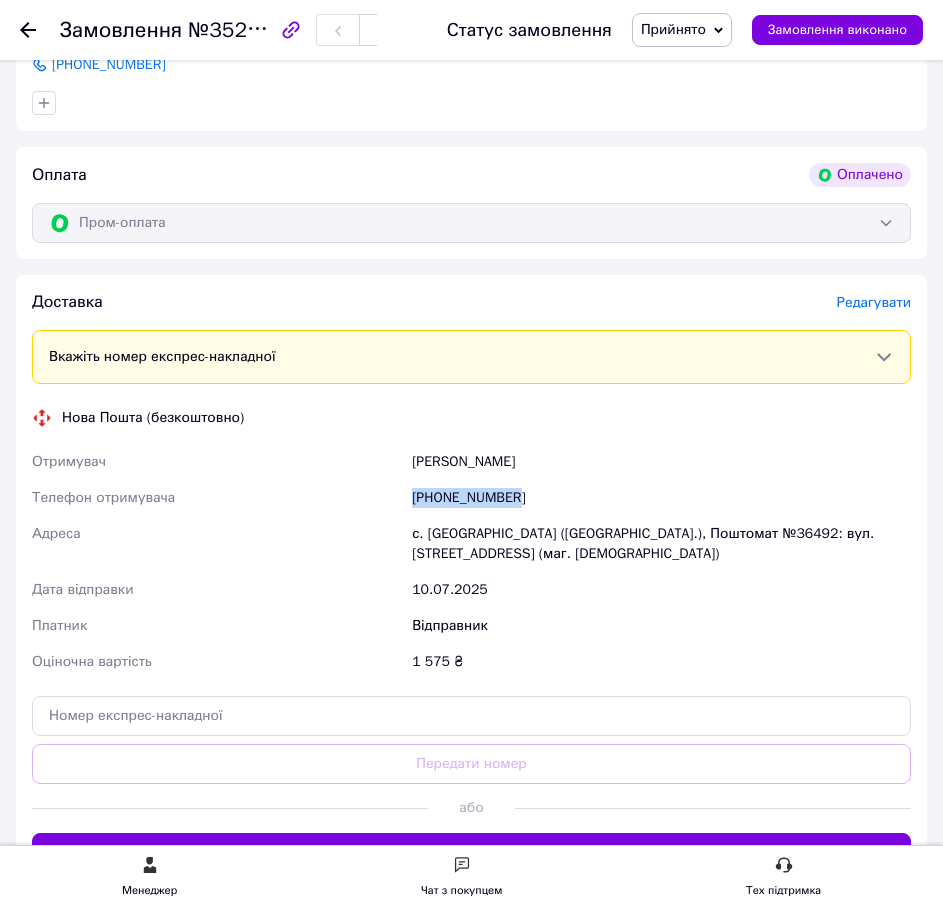 drag, startPoint x: 509, startPoint y: 502, endPoint x: 412, endPoint y: 496, distance: 97.18539 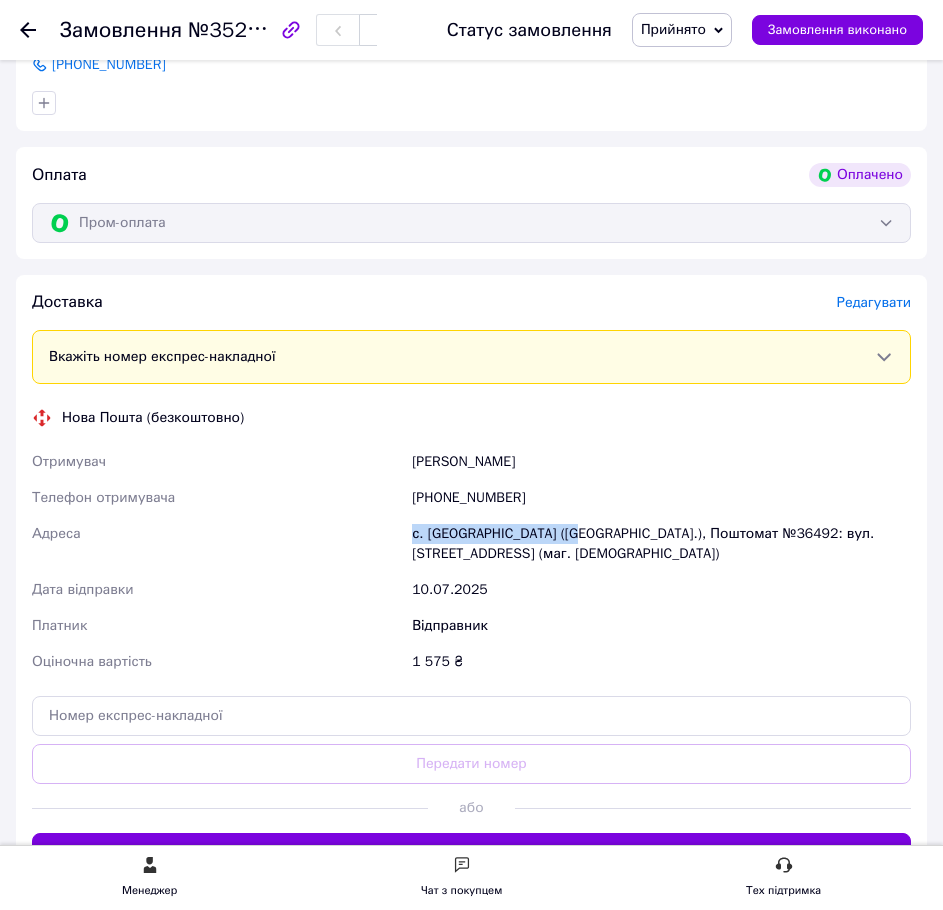 drag, startPoint x: 562, startPoint y: 535, endPoint x: 414, endPoint y: 533, distance: 148.01352 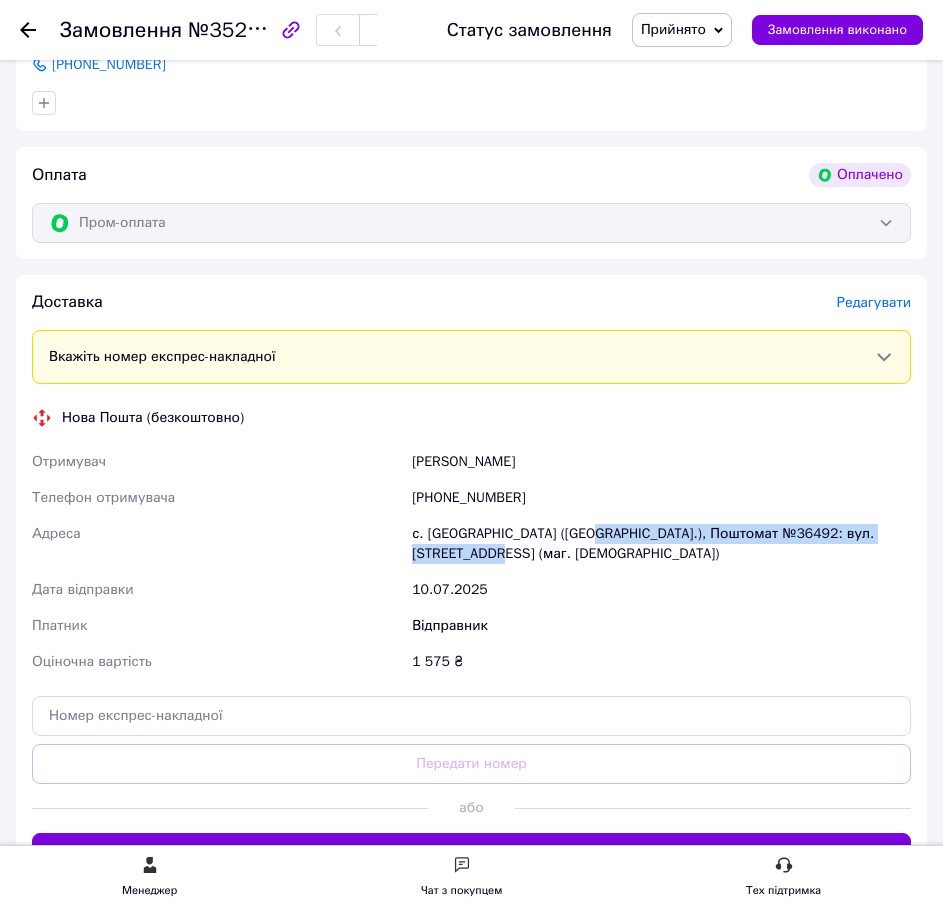 drag, startPoint x: 569, startPoint y: 539, endPoint x: 593, endPoint y: 562, distance: 33.24154 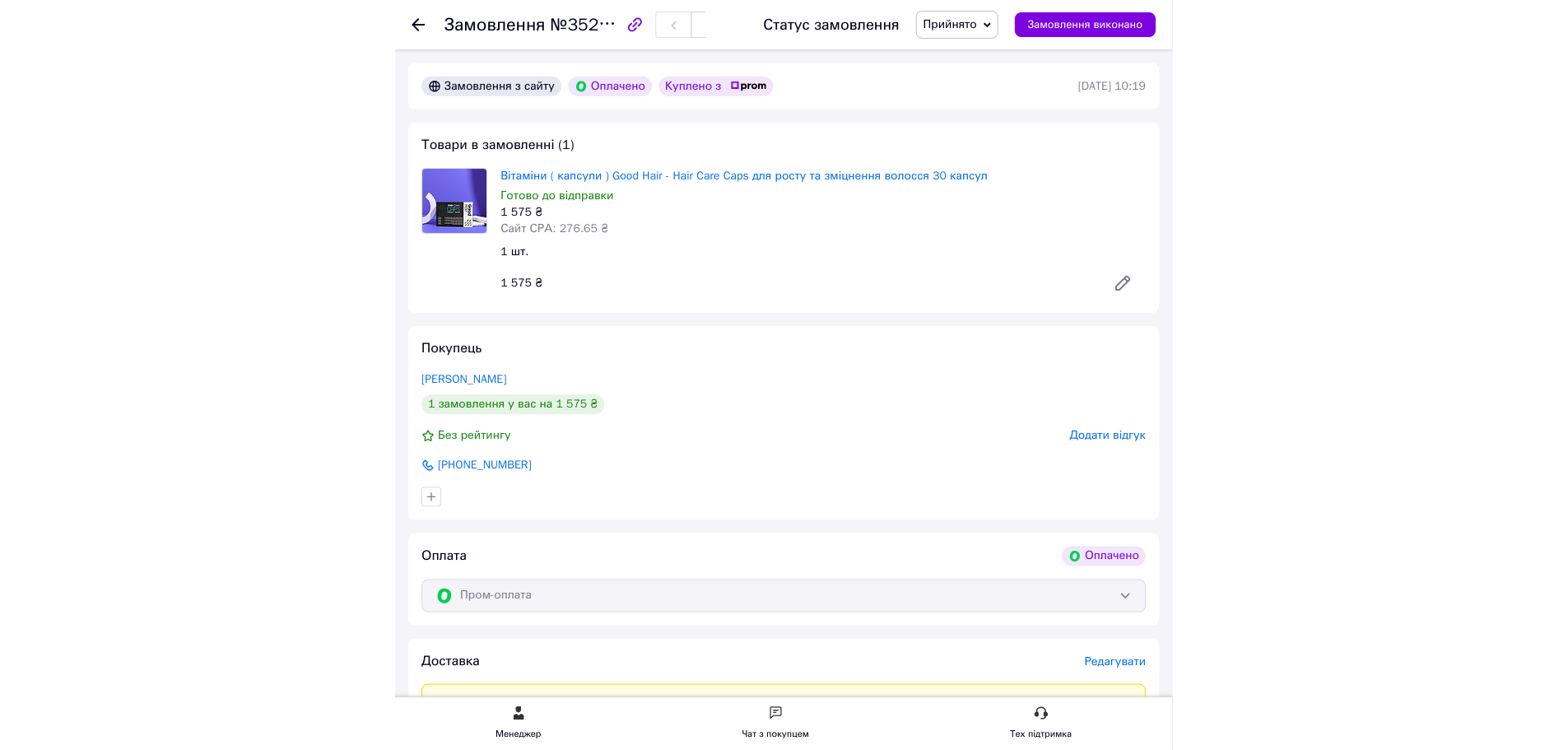 scroll, scrollTop: 0, scrollLeft: 0, axis: both 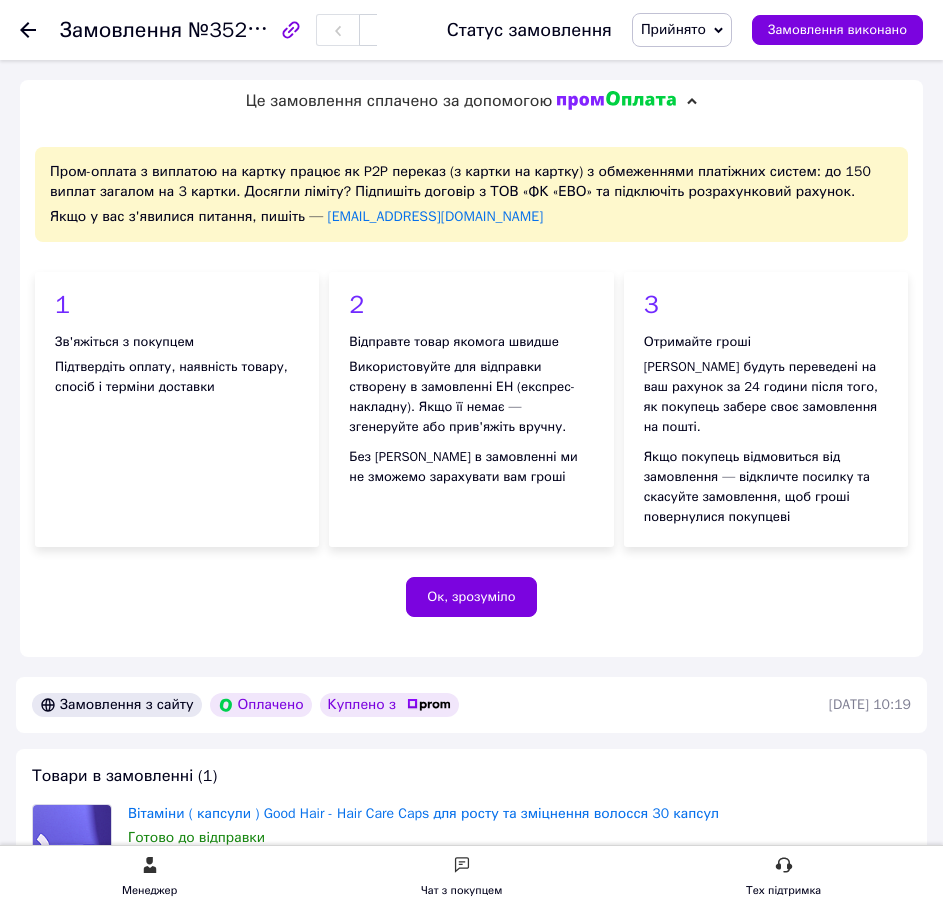 click 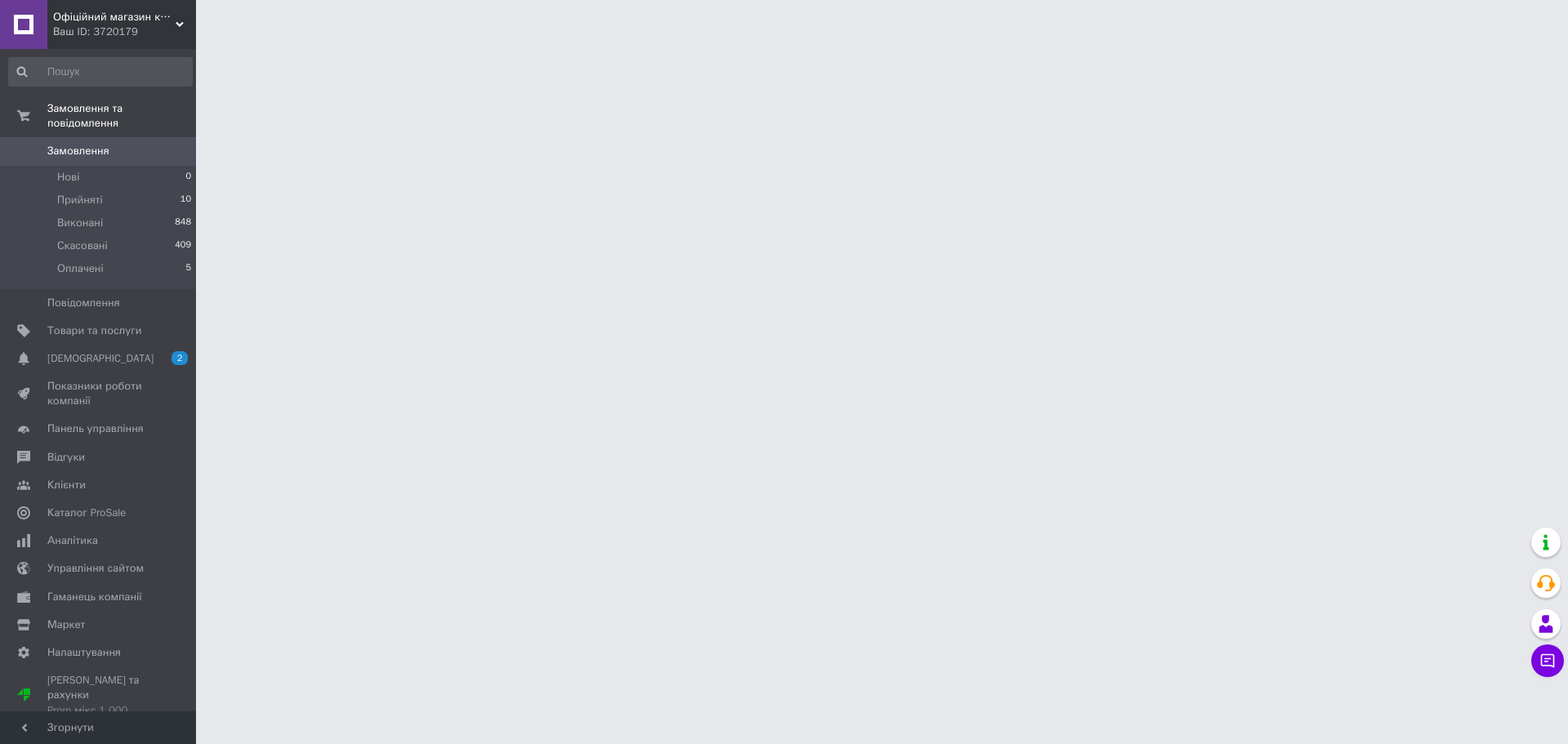 click on "Замовлення" at bounding box center (78, 151) 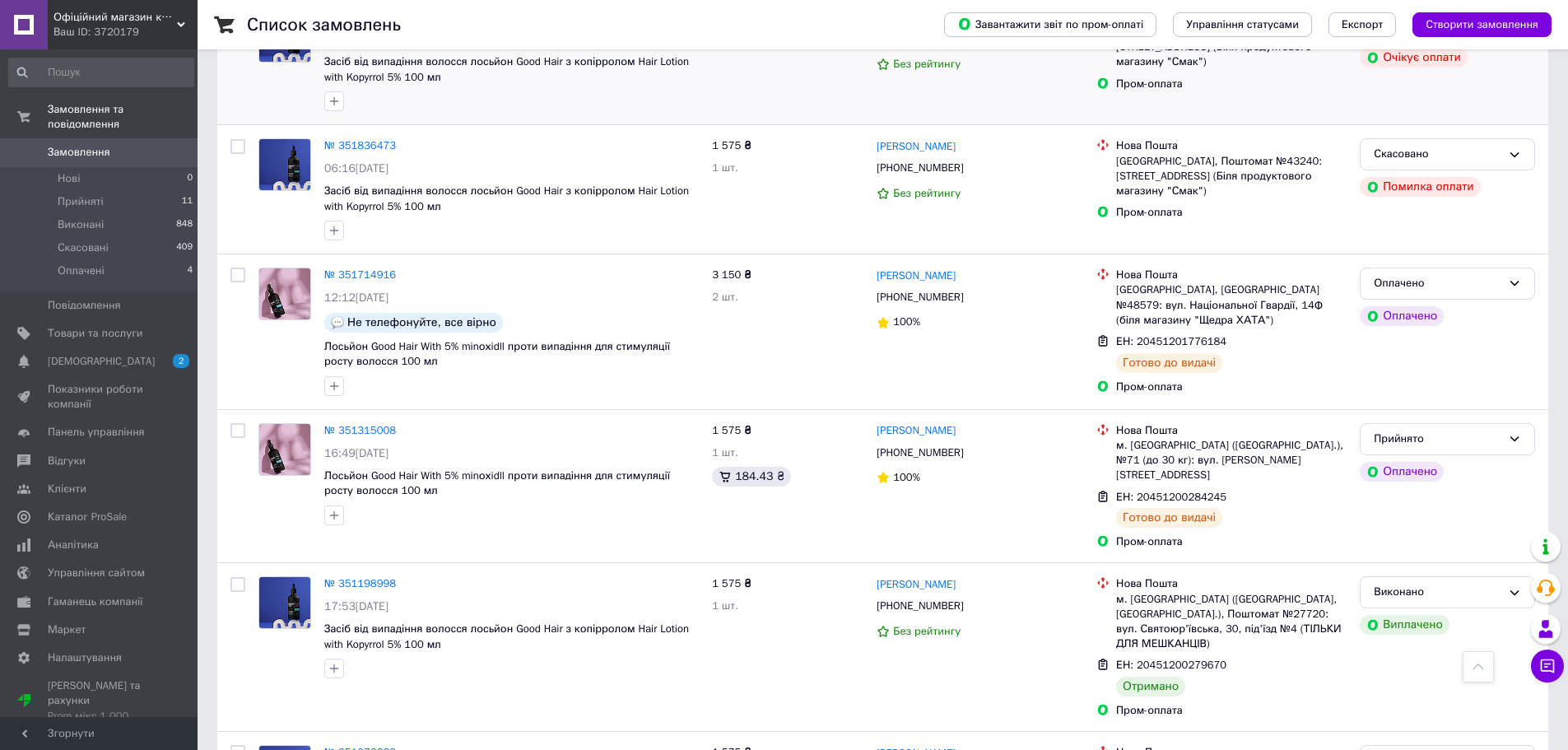 scroll, scrollTop: 659, scrollLeft: 0, axis: vertical 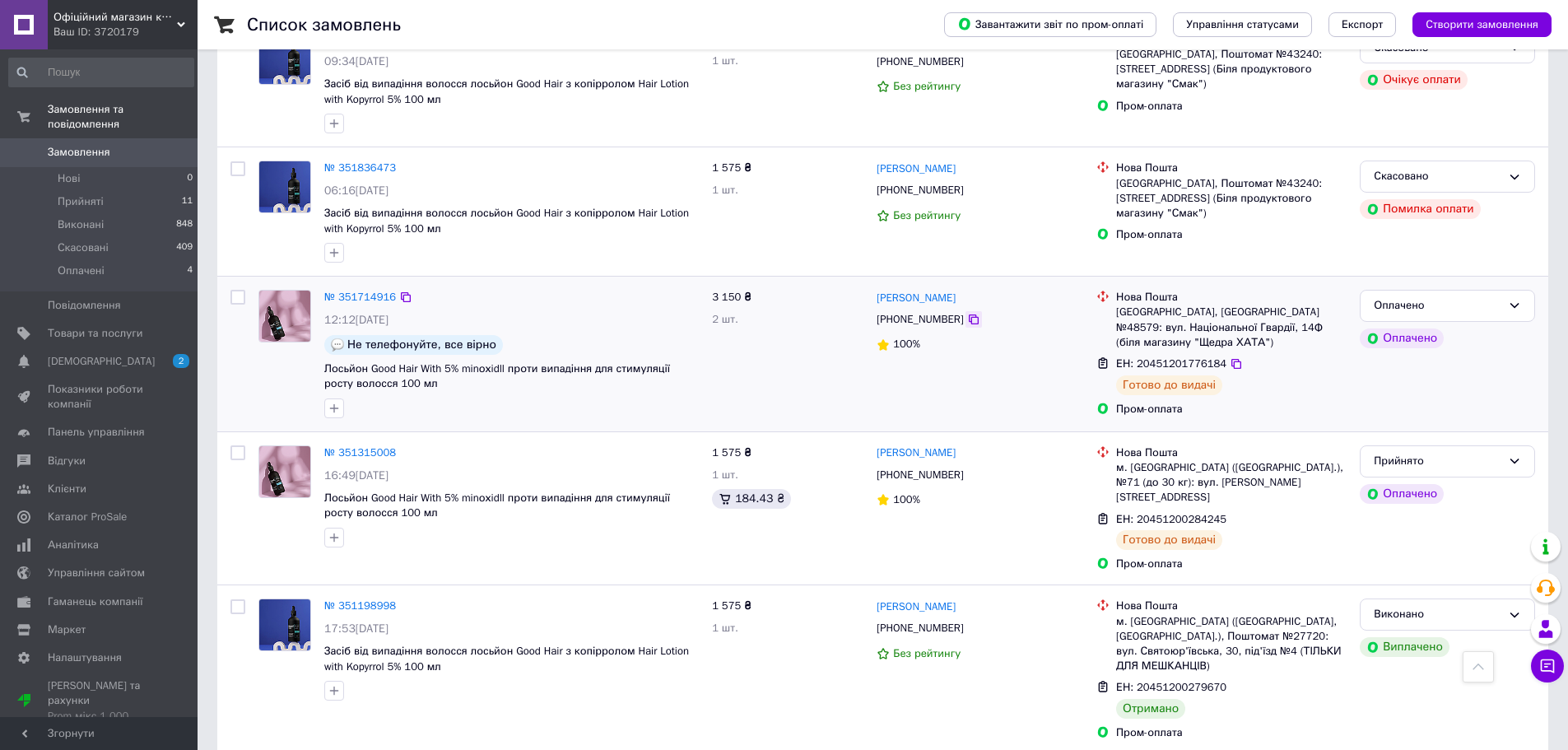 click 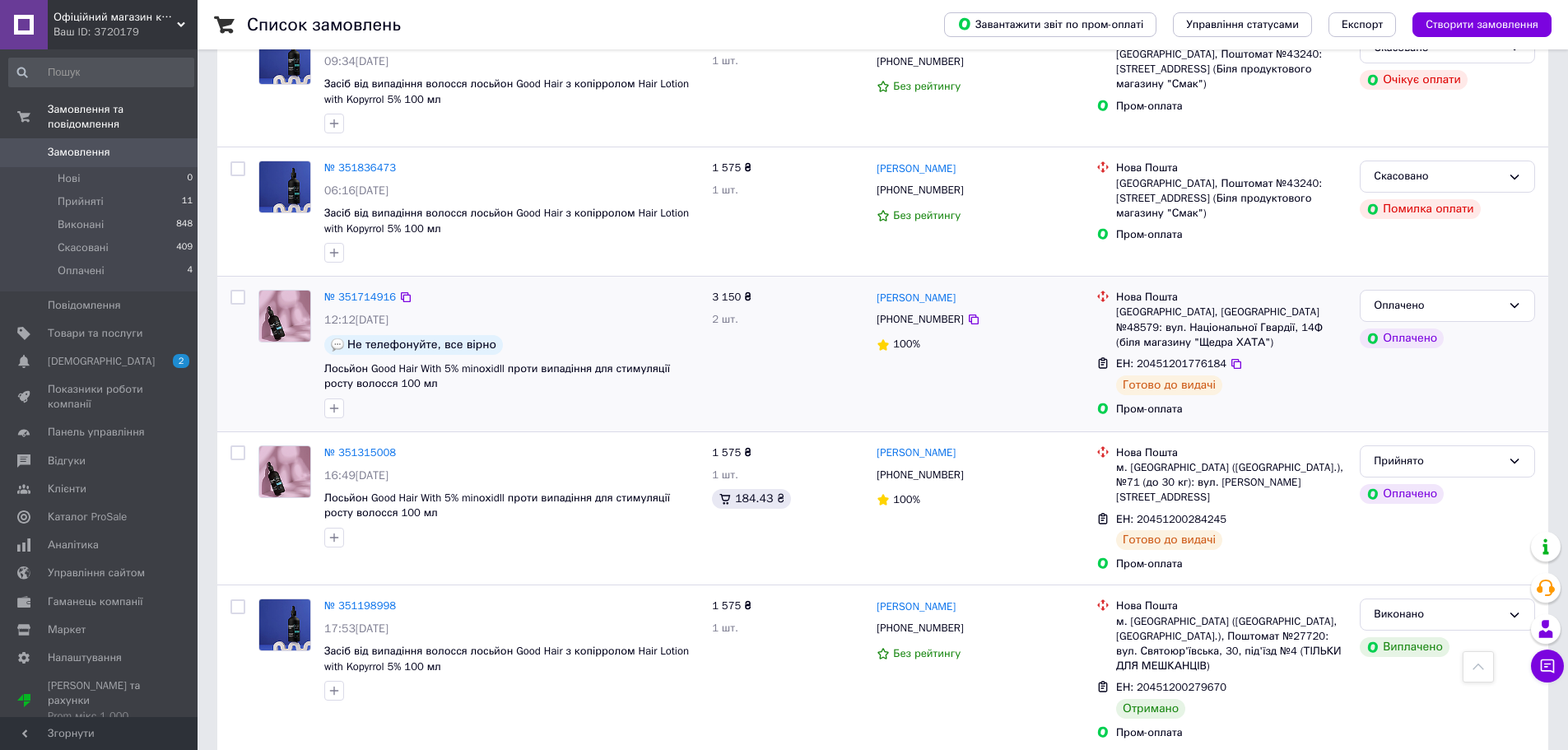 click on "№ 351714916" at bounding box center [511, 297] 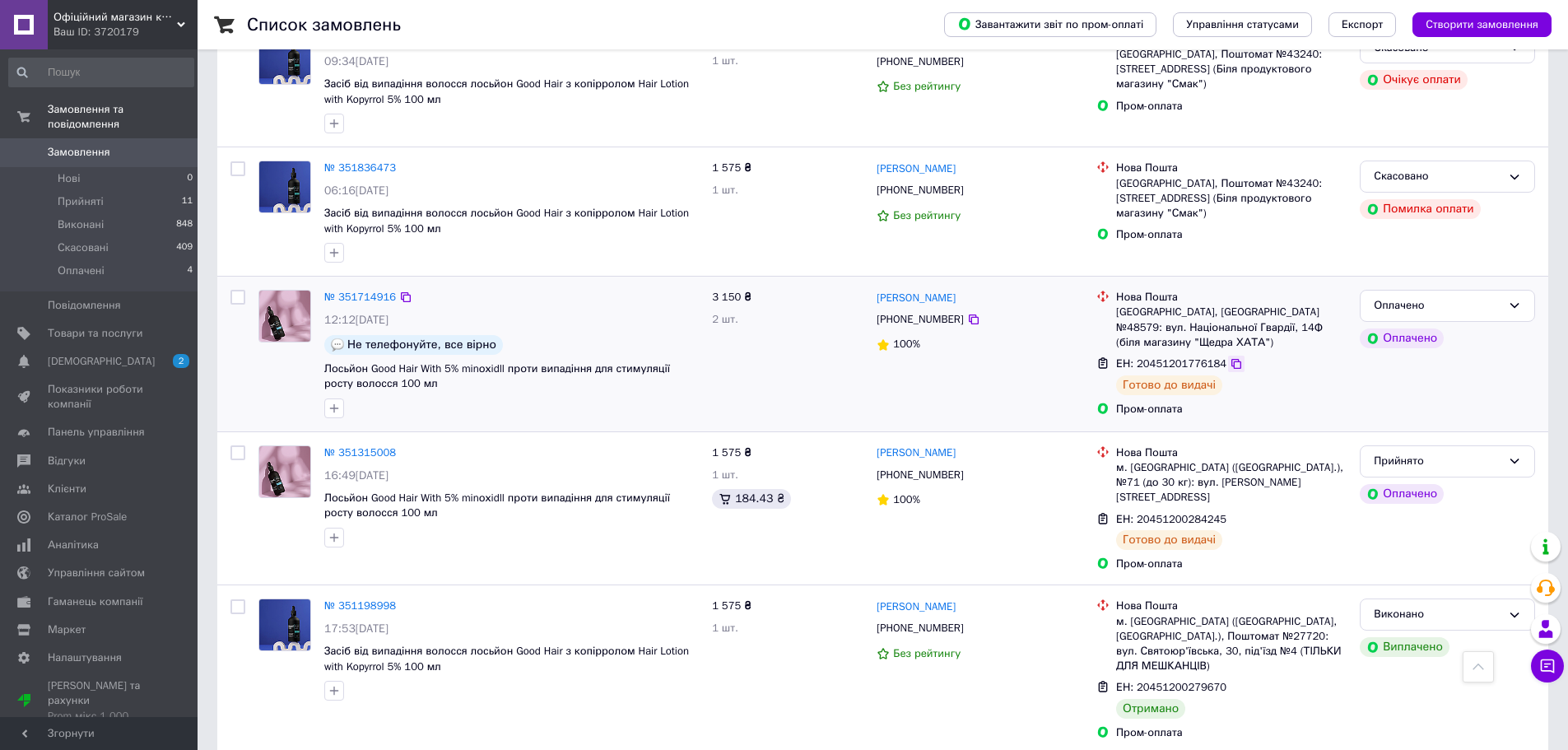 click 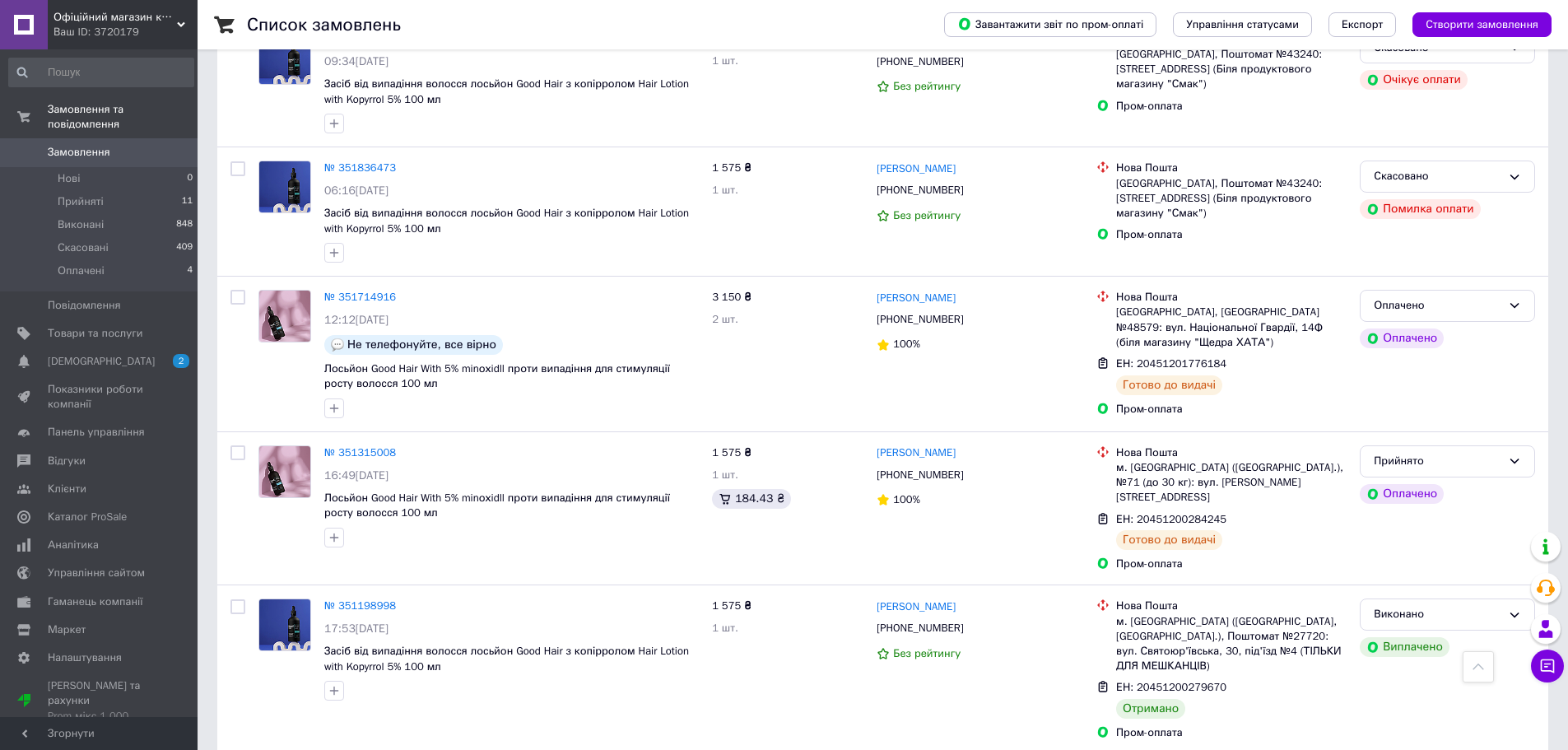 click on "Список замовлень" at bounding box center [579, 25] 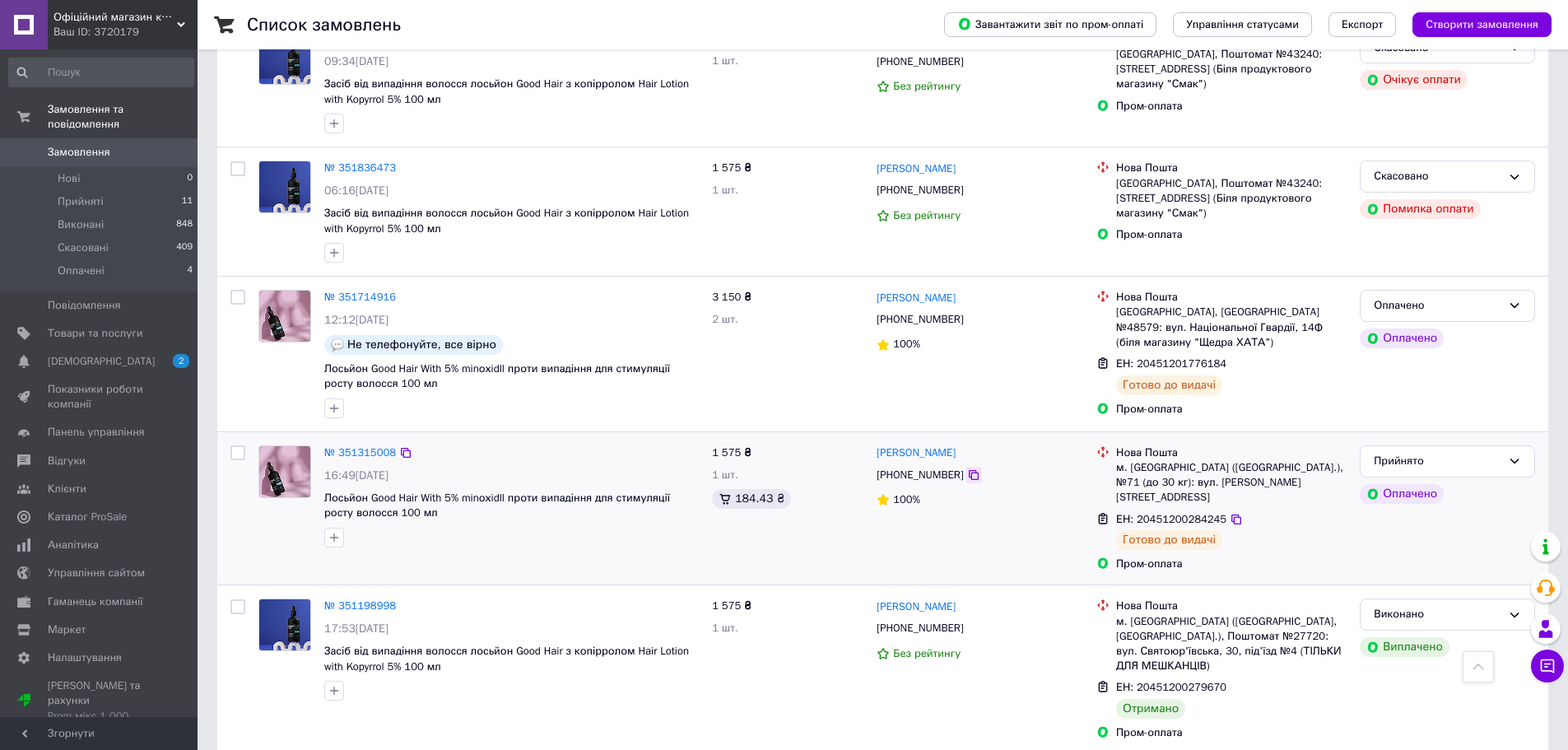 click 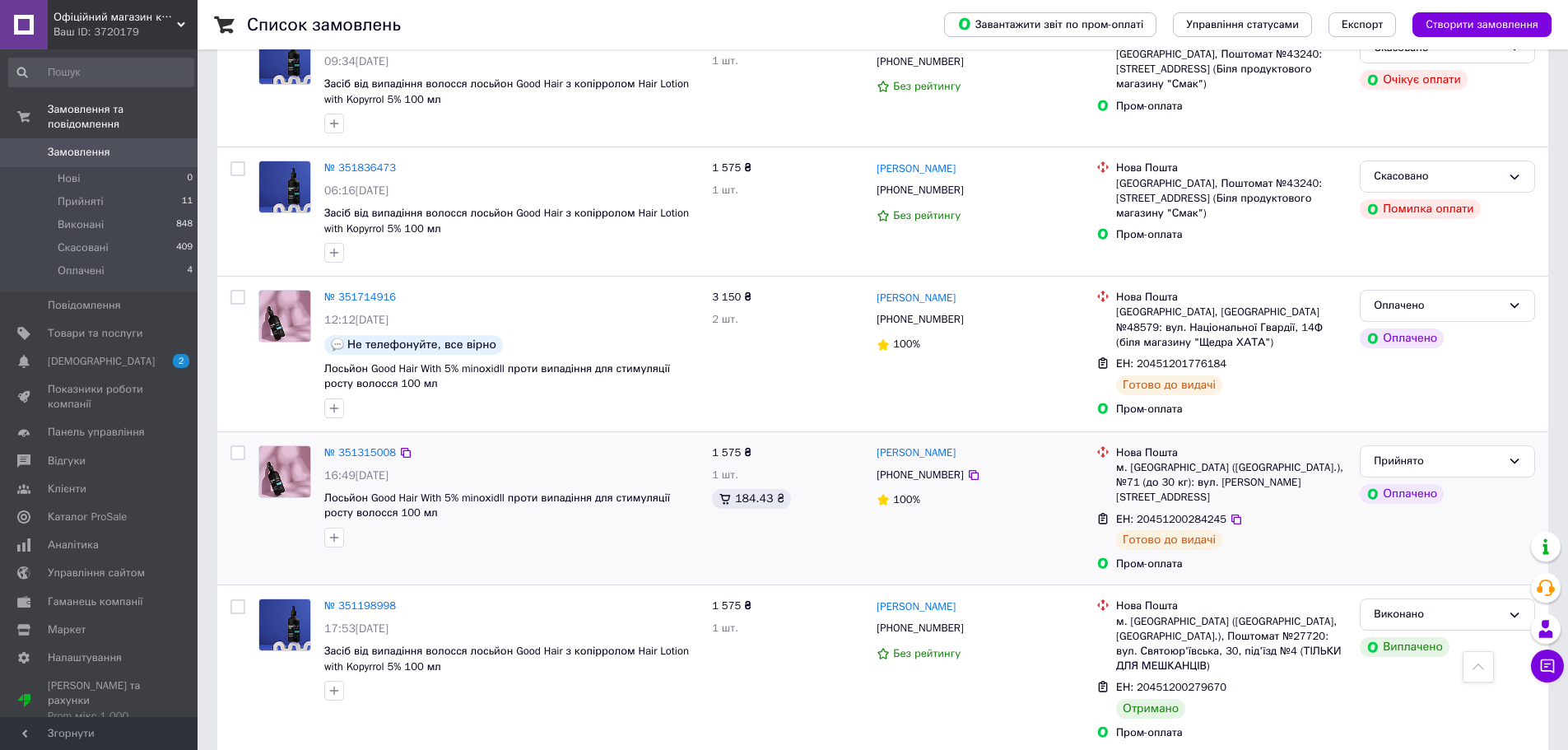 click at bounding box center (511, 538) 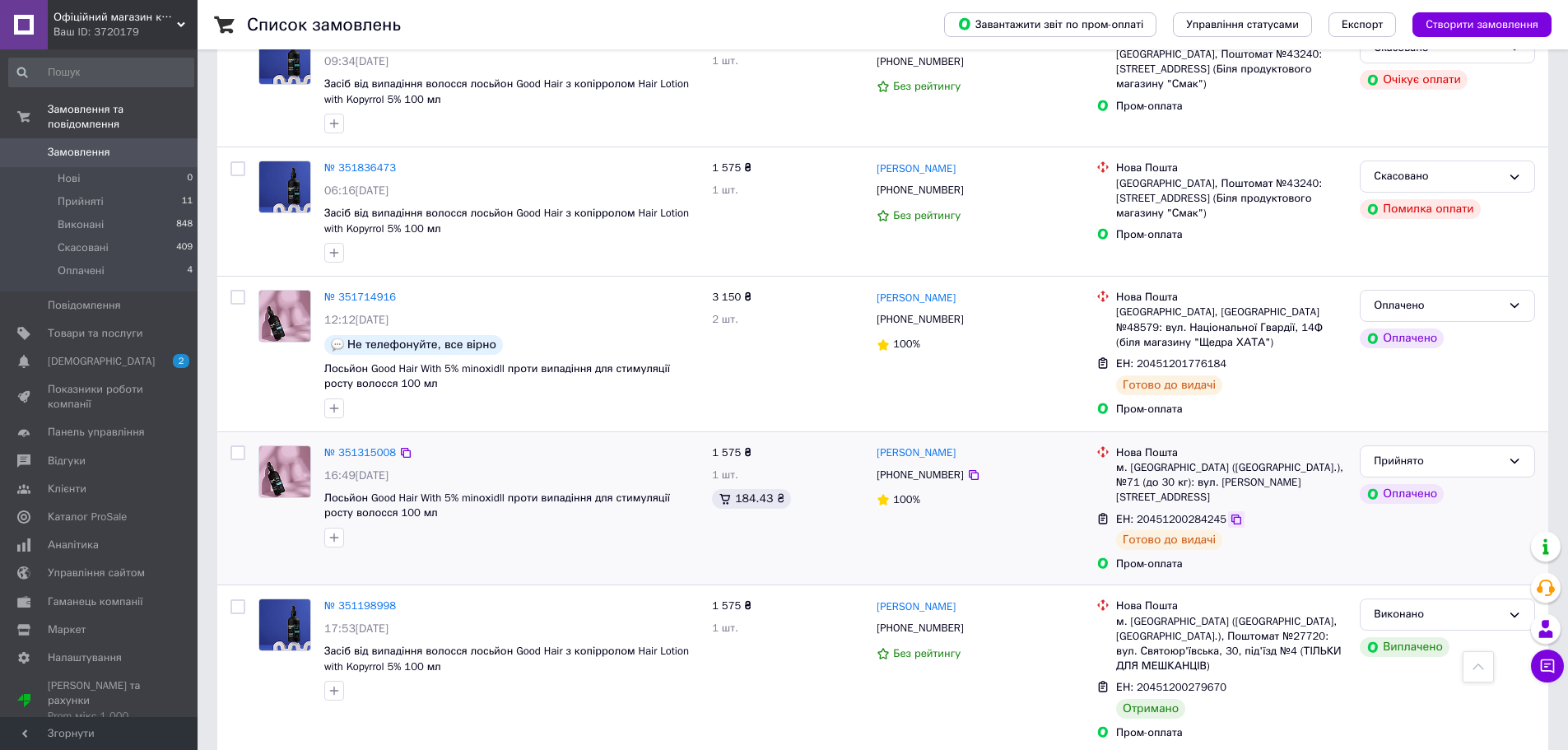 click 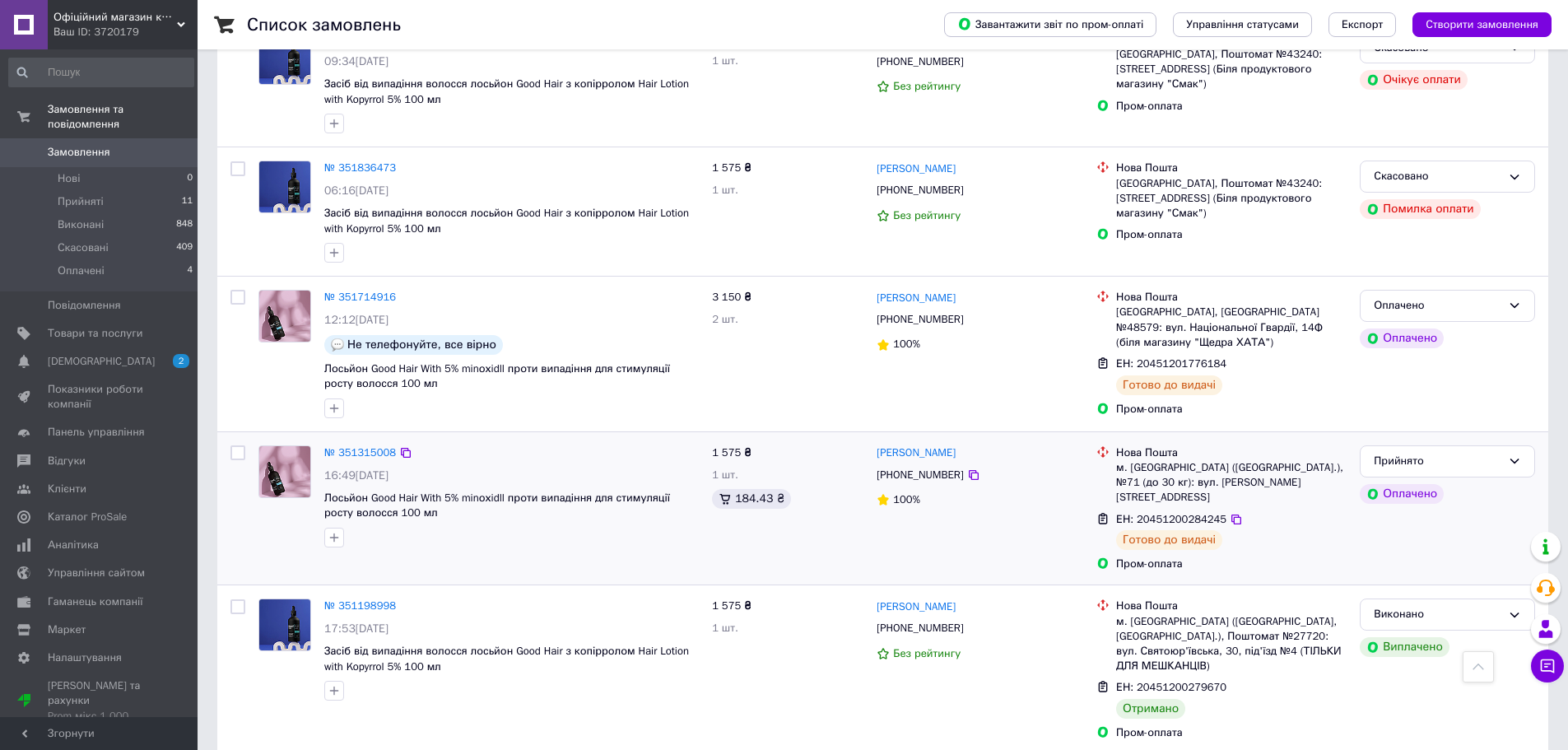 click at bounding box center [511, 538] 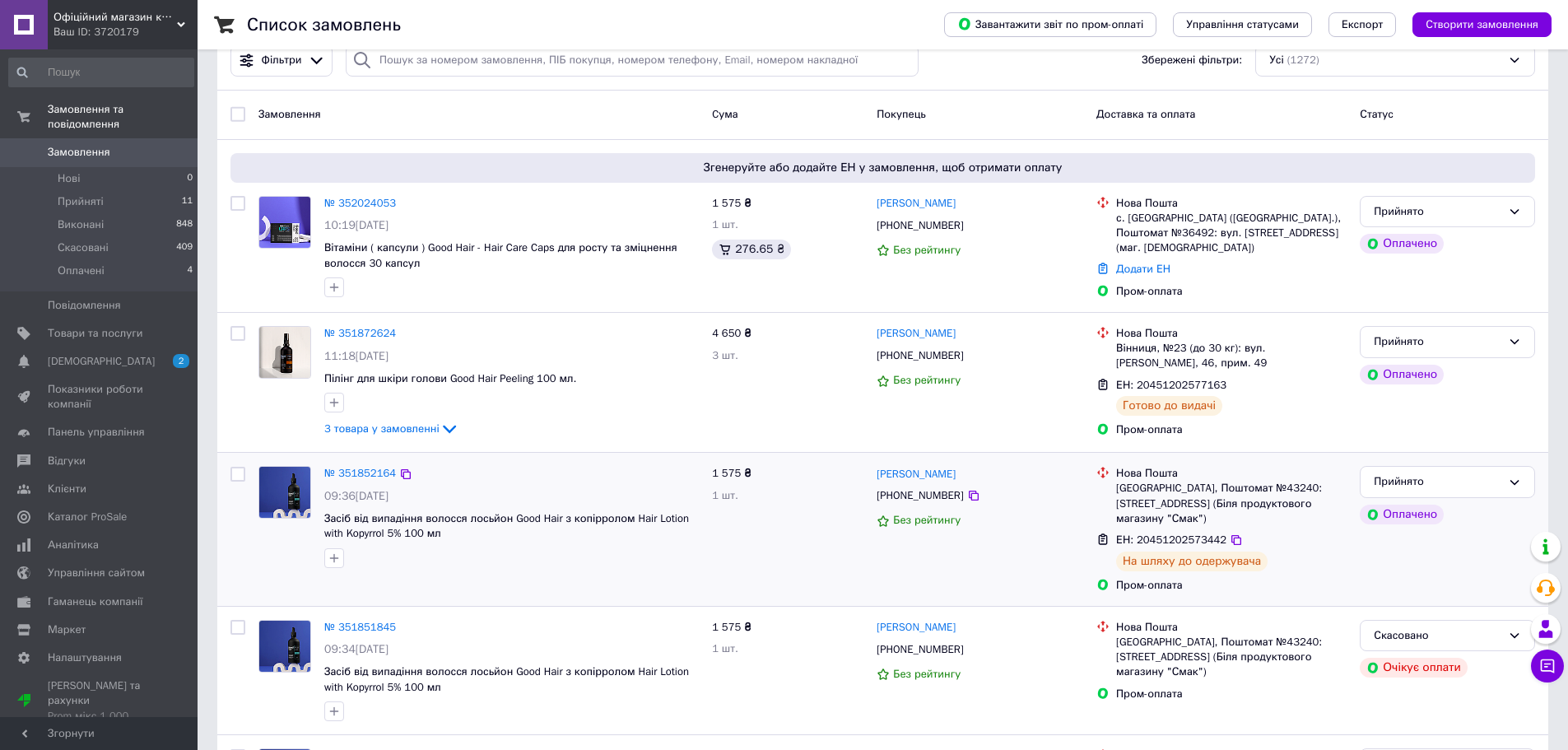 scroll, scrollTop: 0, scrollLeft: 0, axis: both 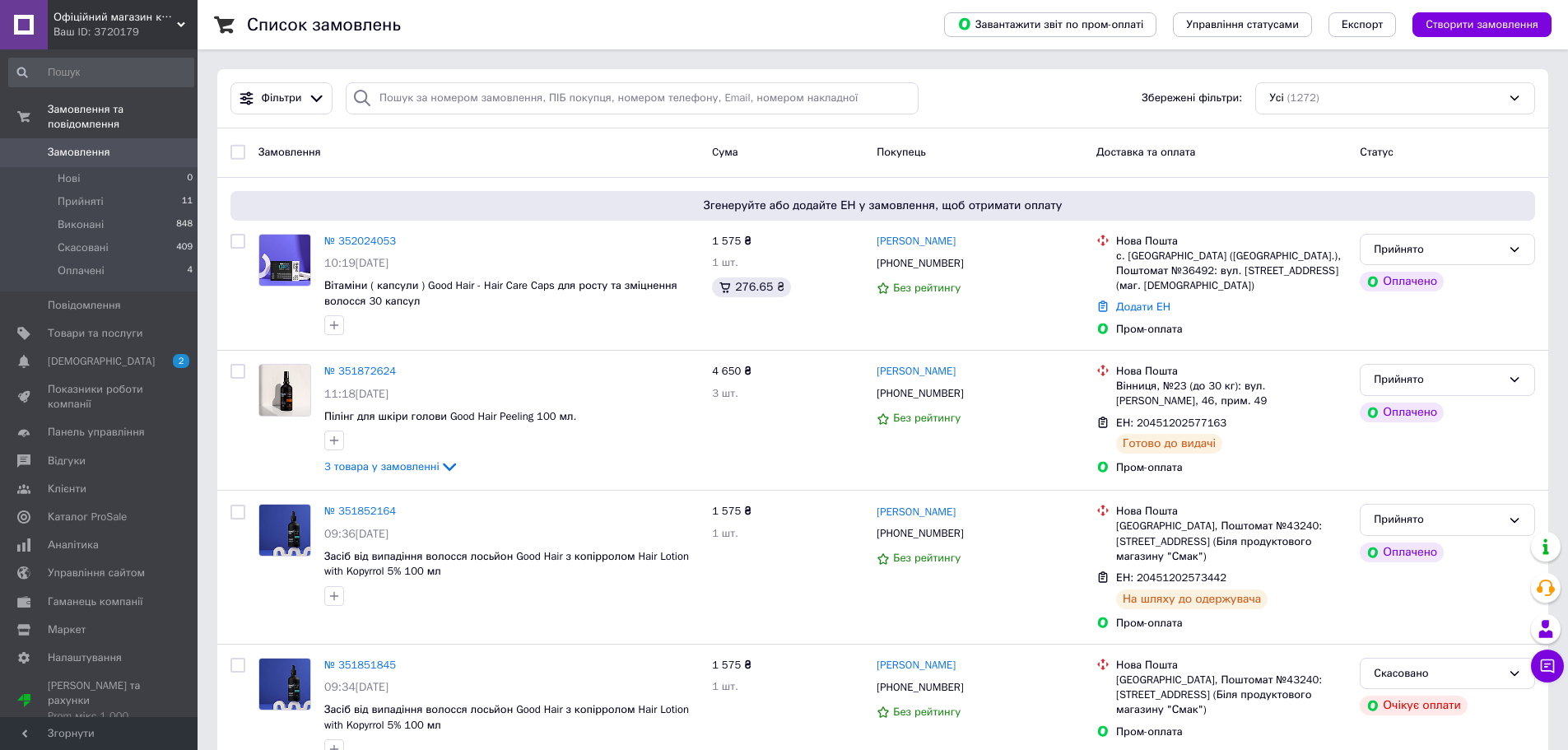 click on "Фільтри Збережені фільтри: Усі (1272)" at bounding box center (882, 98) 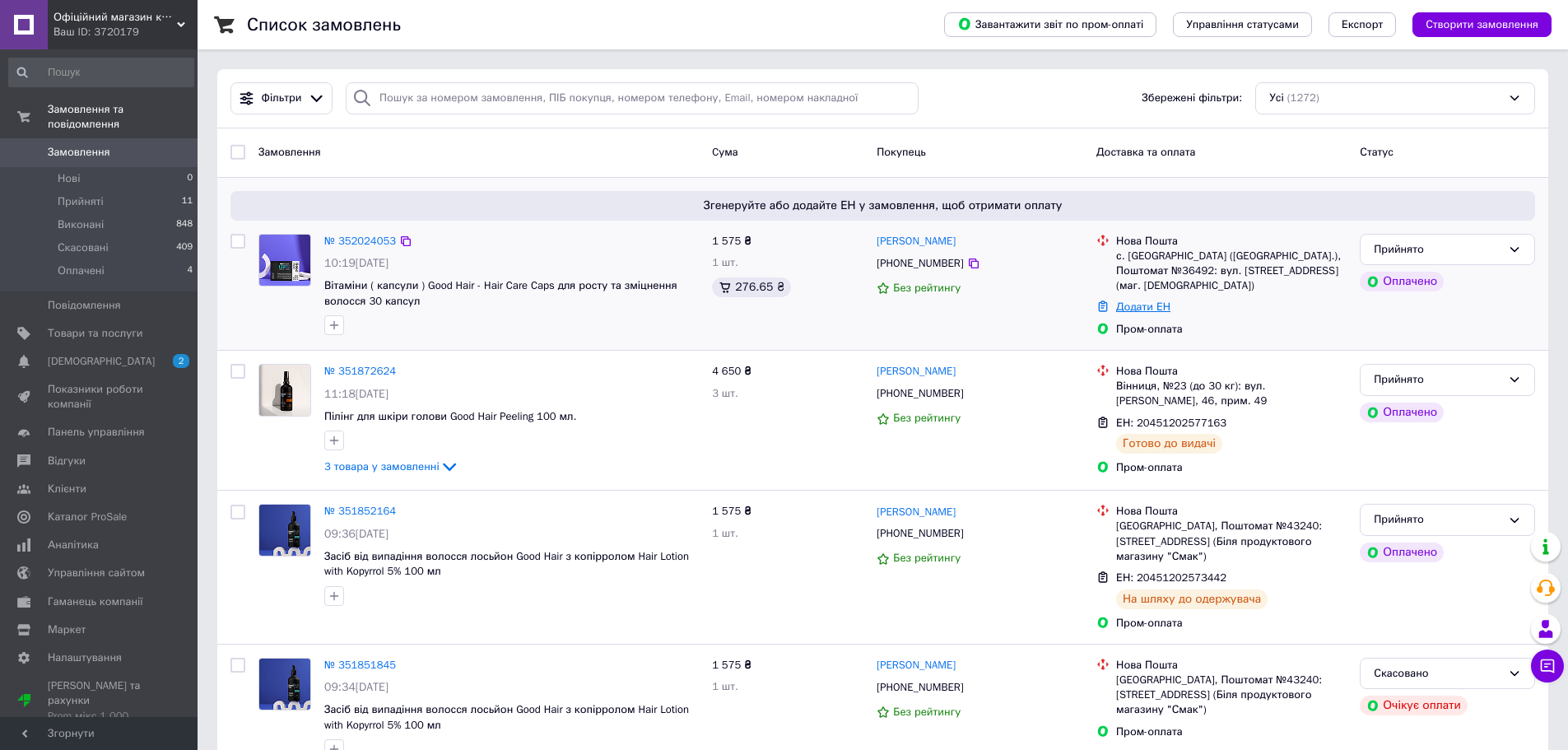 click on "Додати ЕН" at bounding box center [1143, 306] 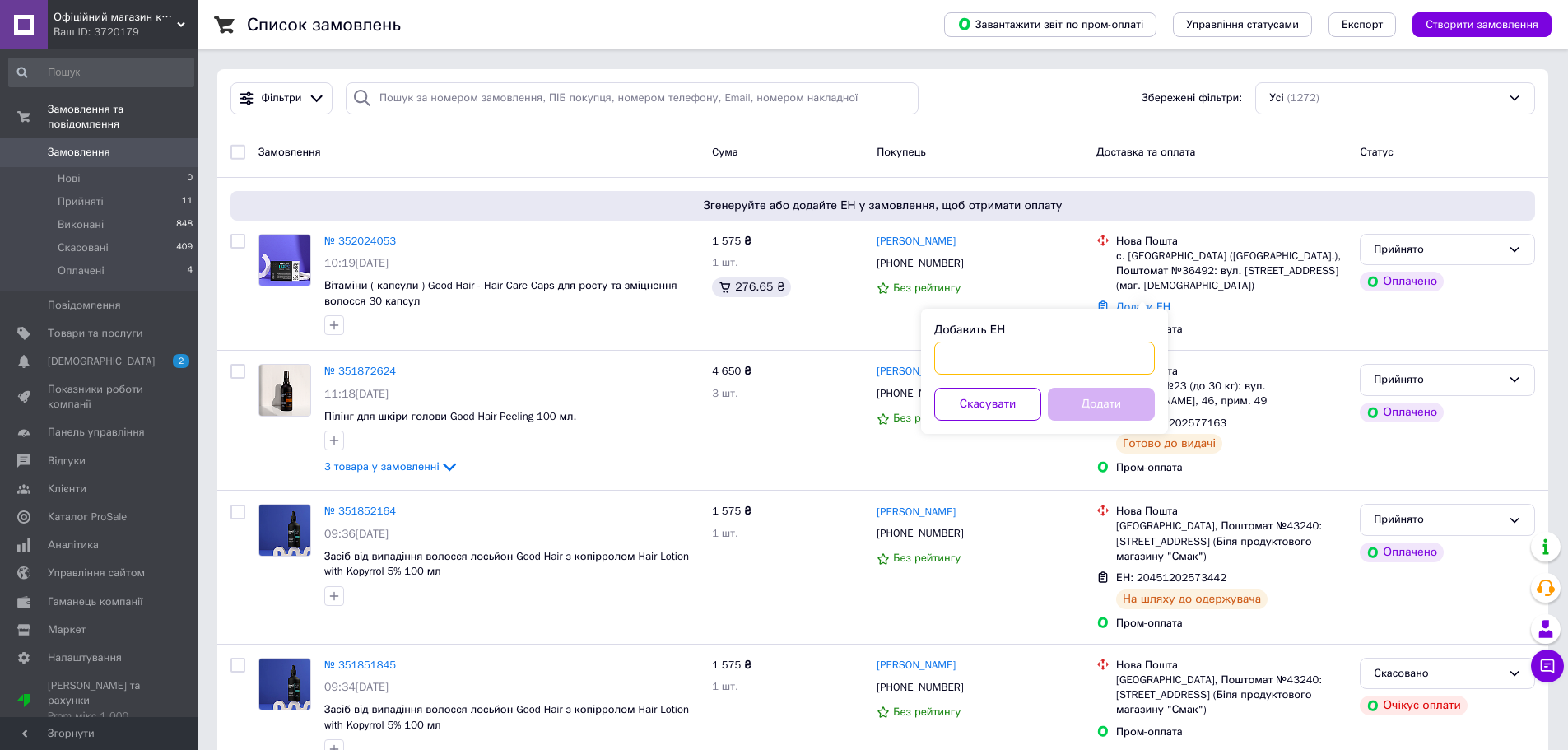 click on "Добавить ЕН" at bounding box center [1045, 358] 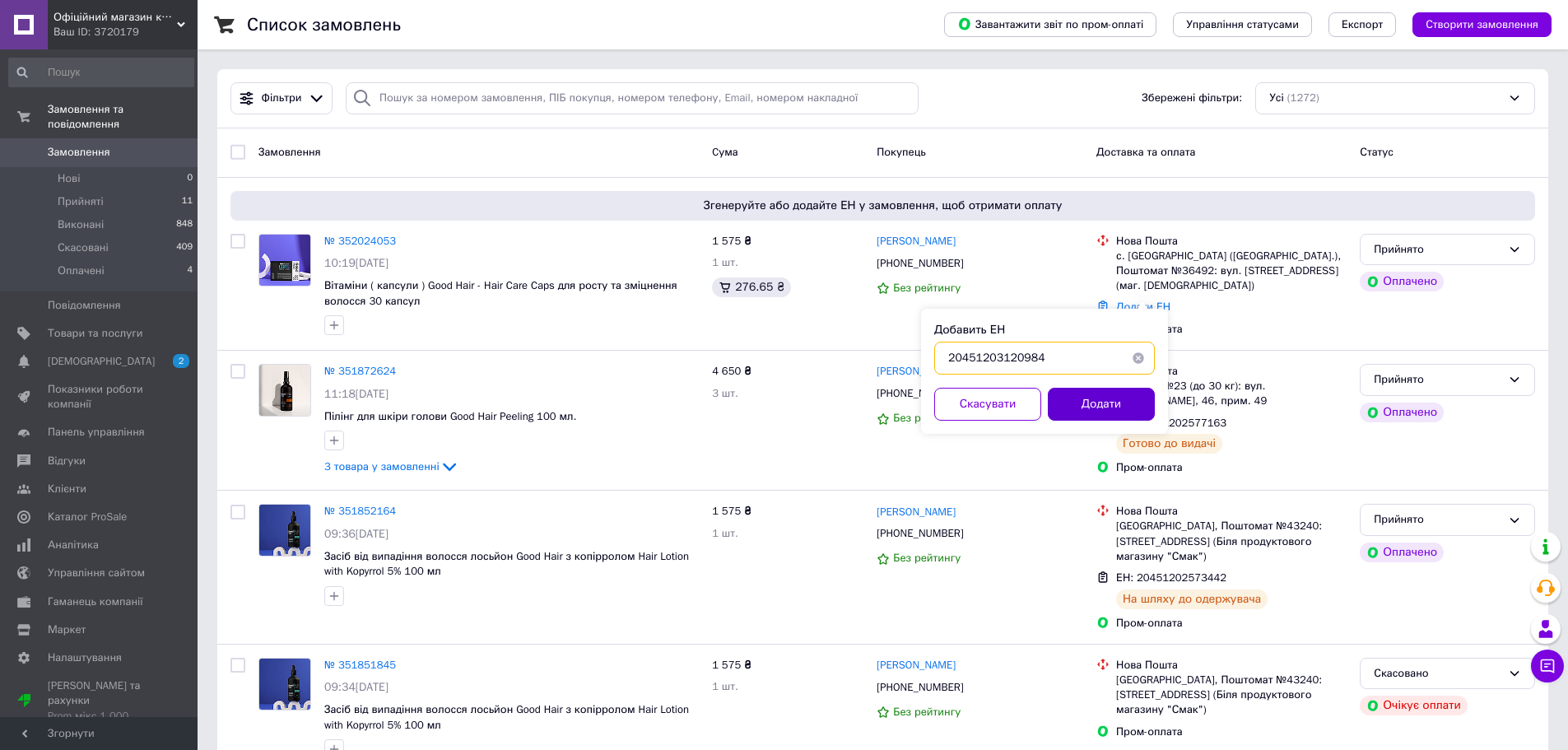 type on "20451203120984" 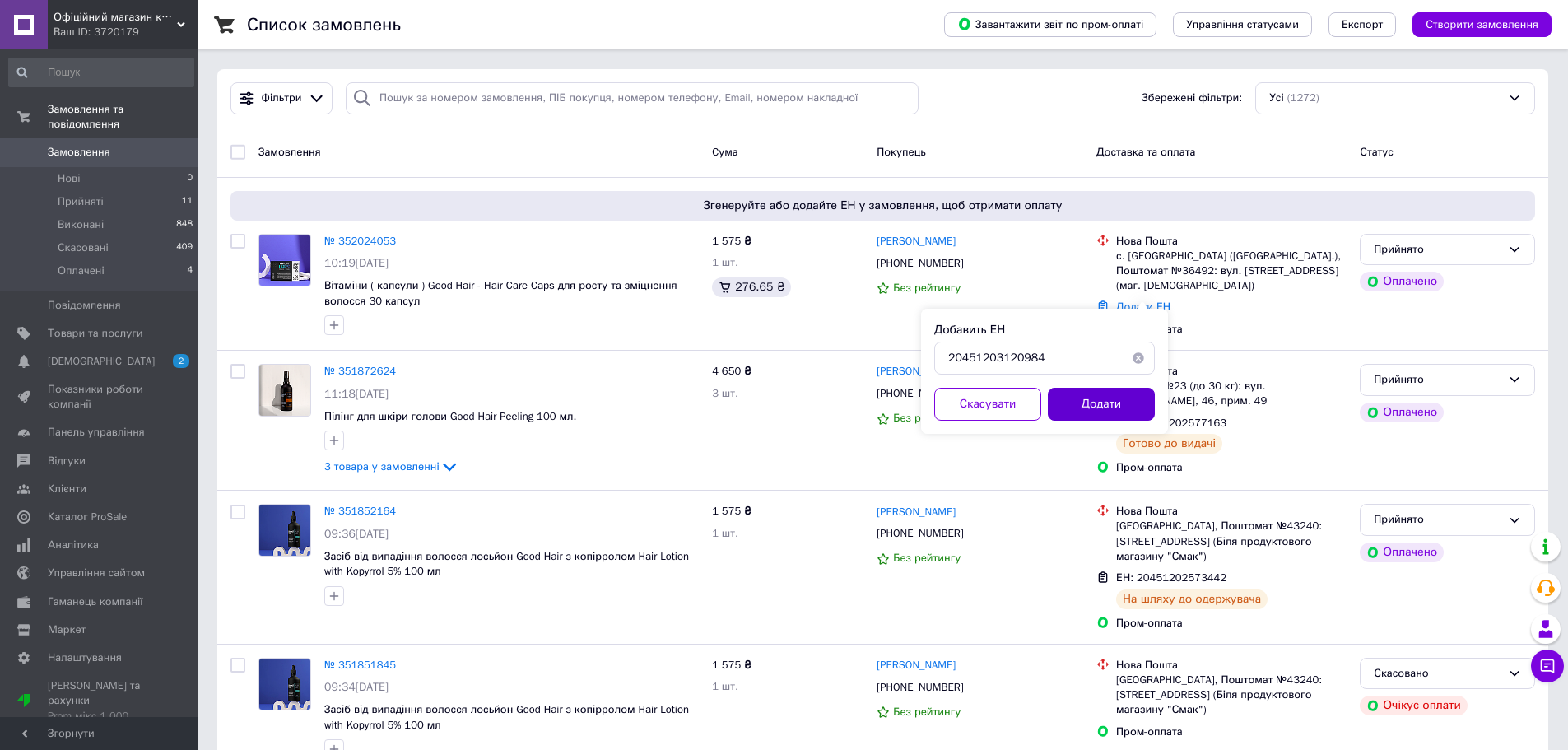 click on "Додати" at bounding box center [1101, 404] 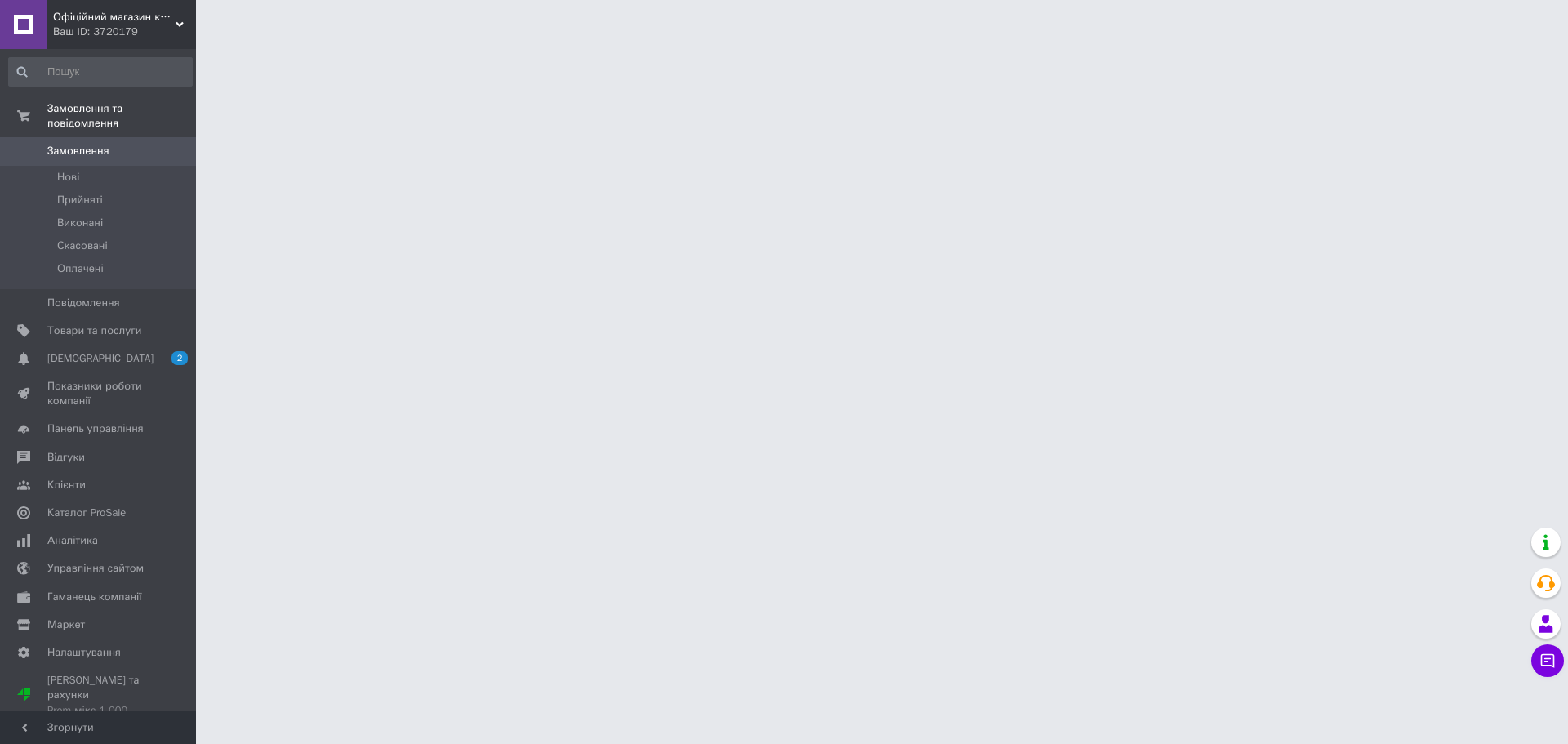 scroll, scrollTop: 0, scrollLeft: 0, axis: both 